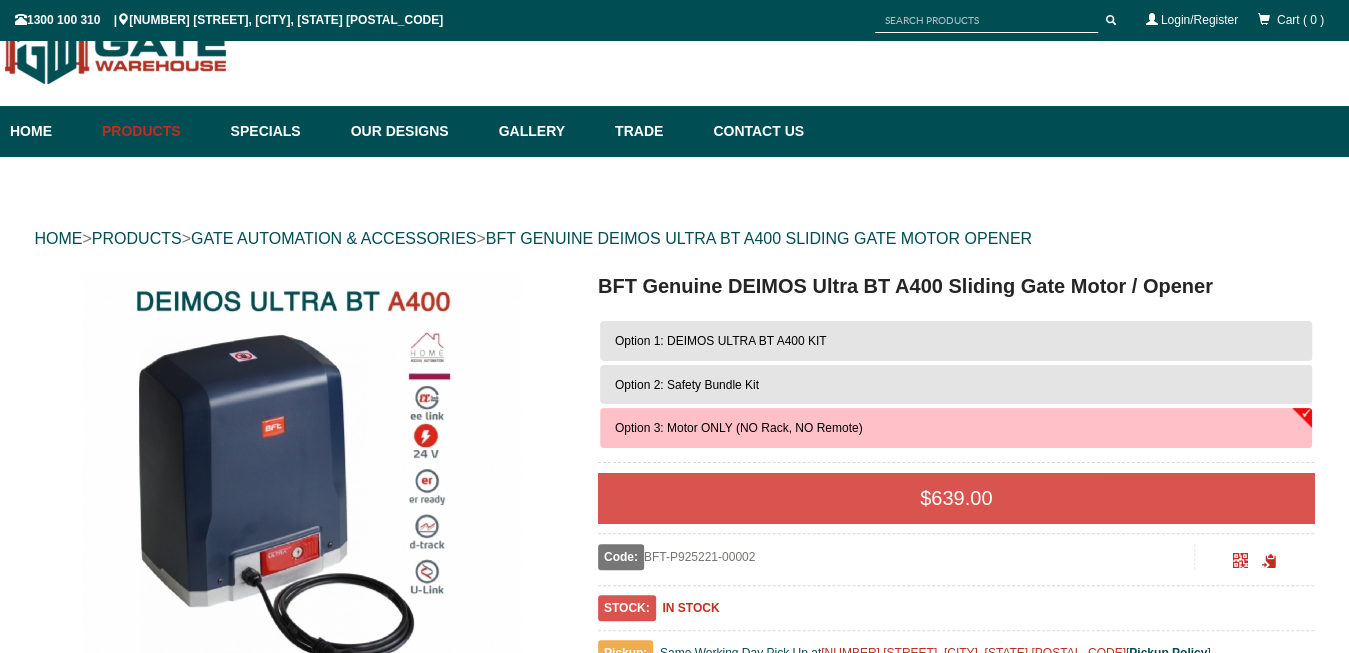 scroll, scrollTop: 50, scrollLeft: 0, axis: vertical 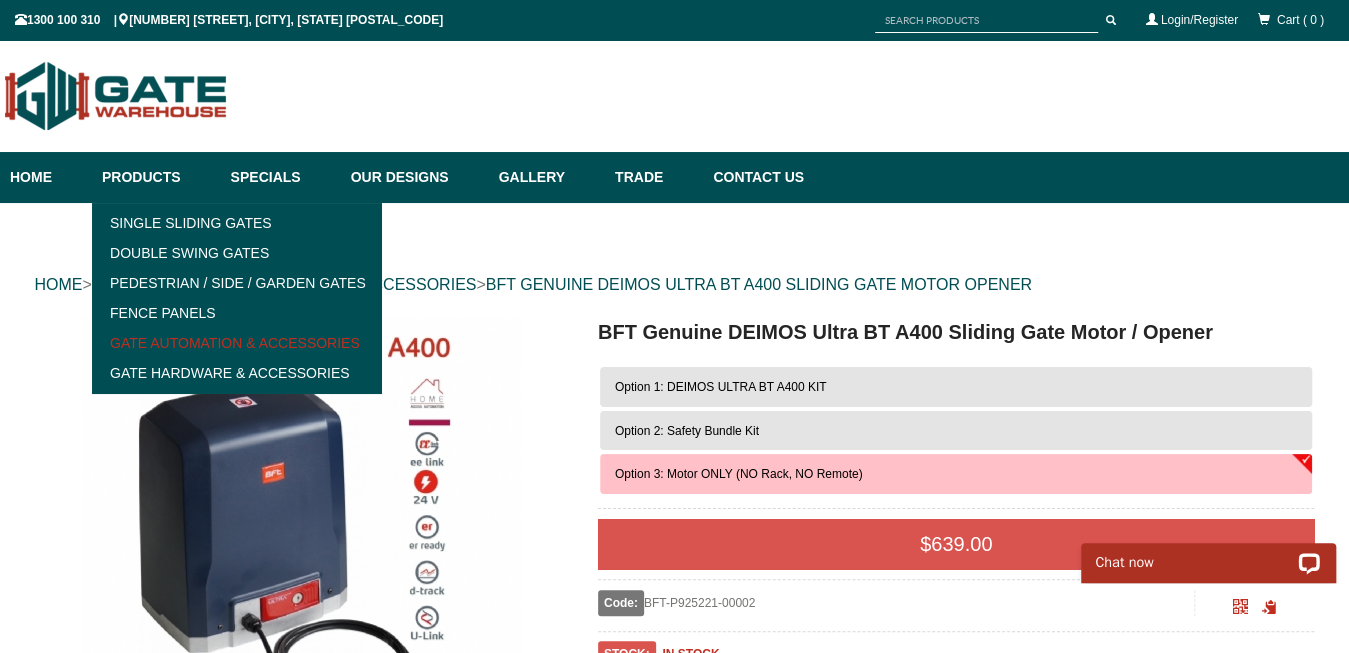 click on "Gate Automation & Accessories" at bounding box center (236, 343) 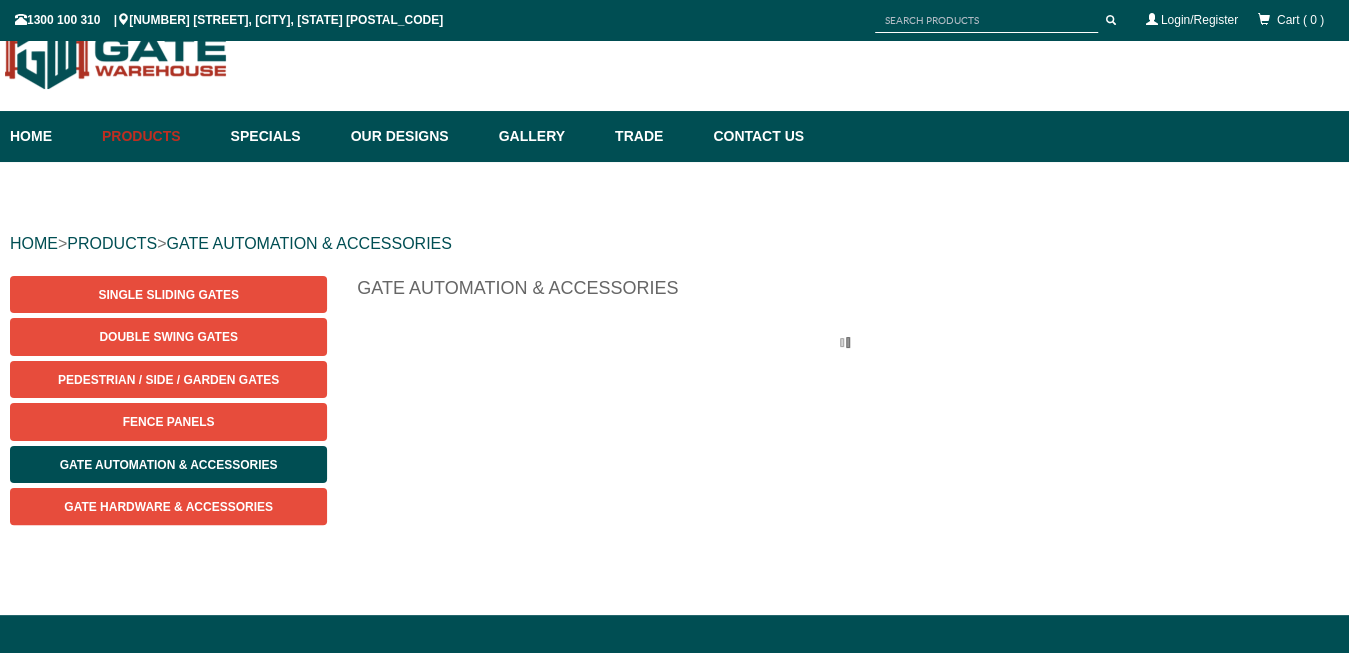 scroll, scrollTop: 50, scrollLeft: 0, axis: vertical 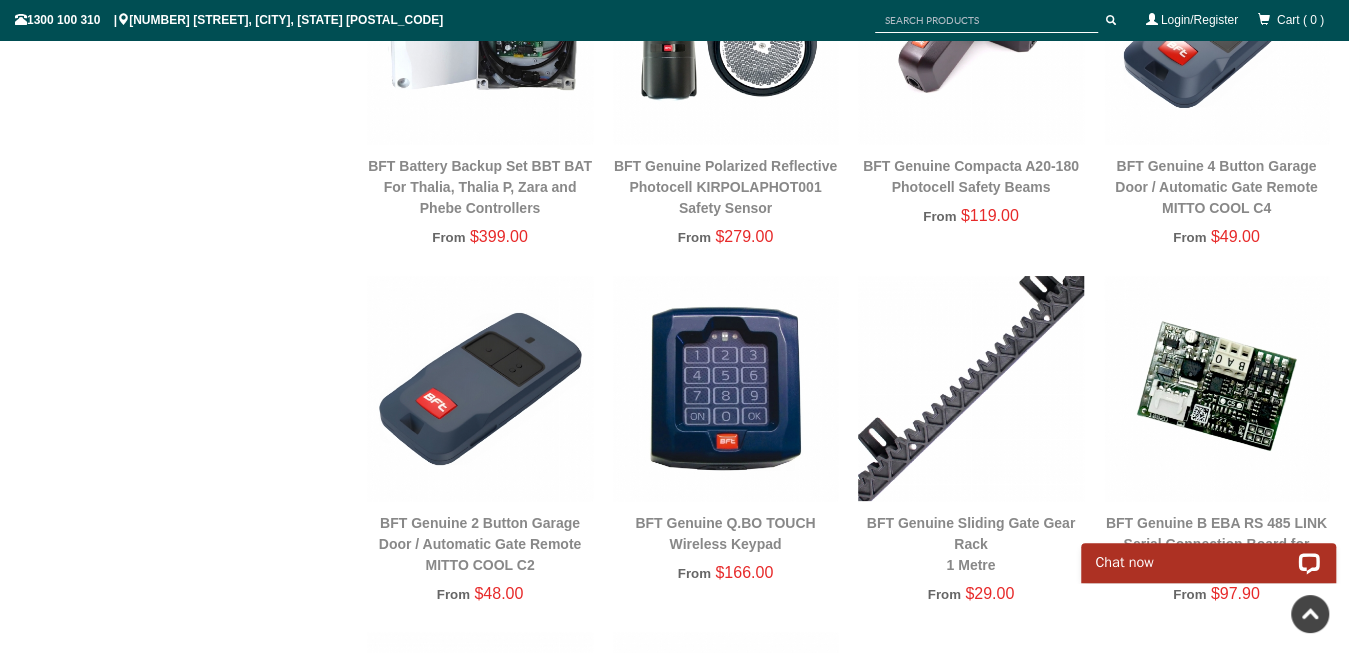 click at bounding box center (479, 388) 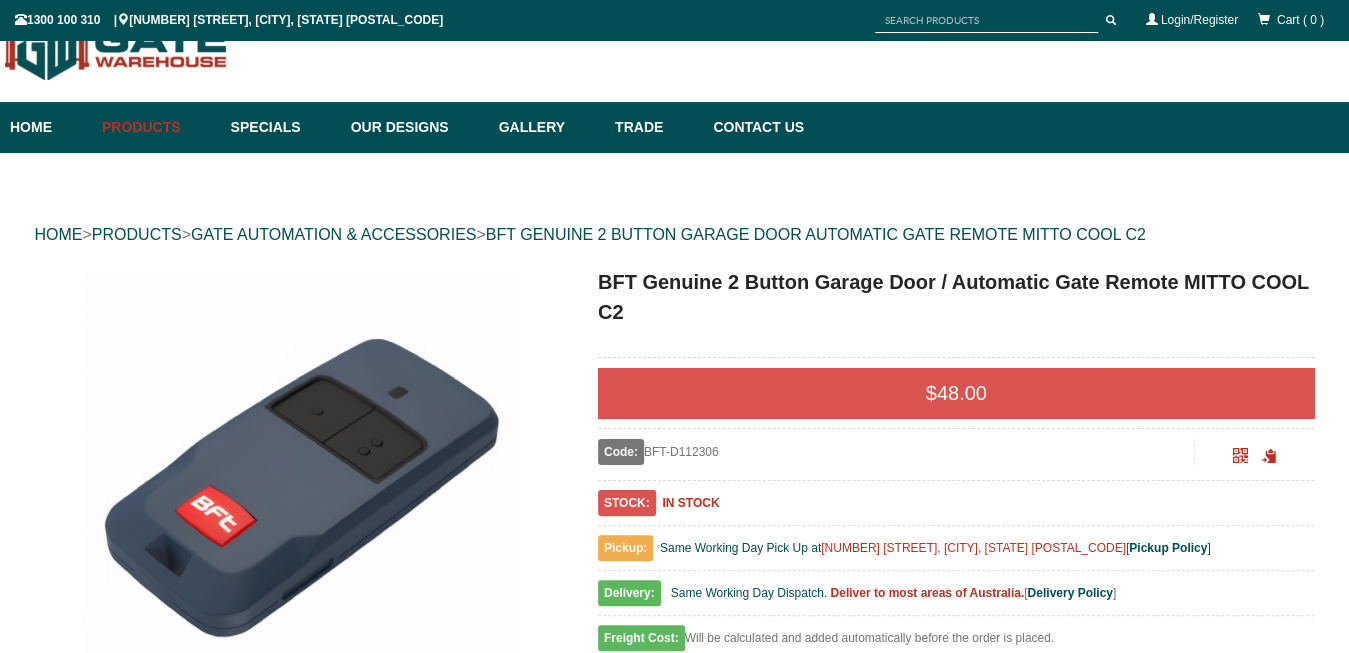 scroll, scrollTop: 350, scrollLeft: 0, axis: vertical 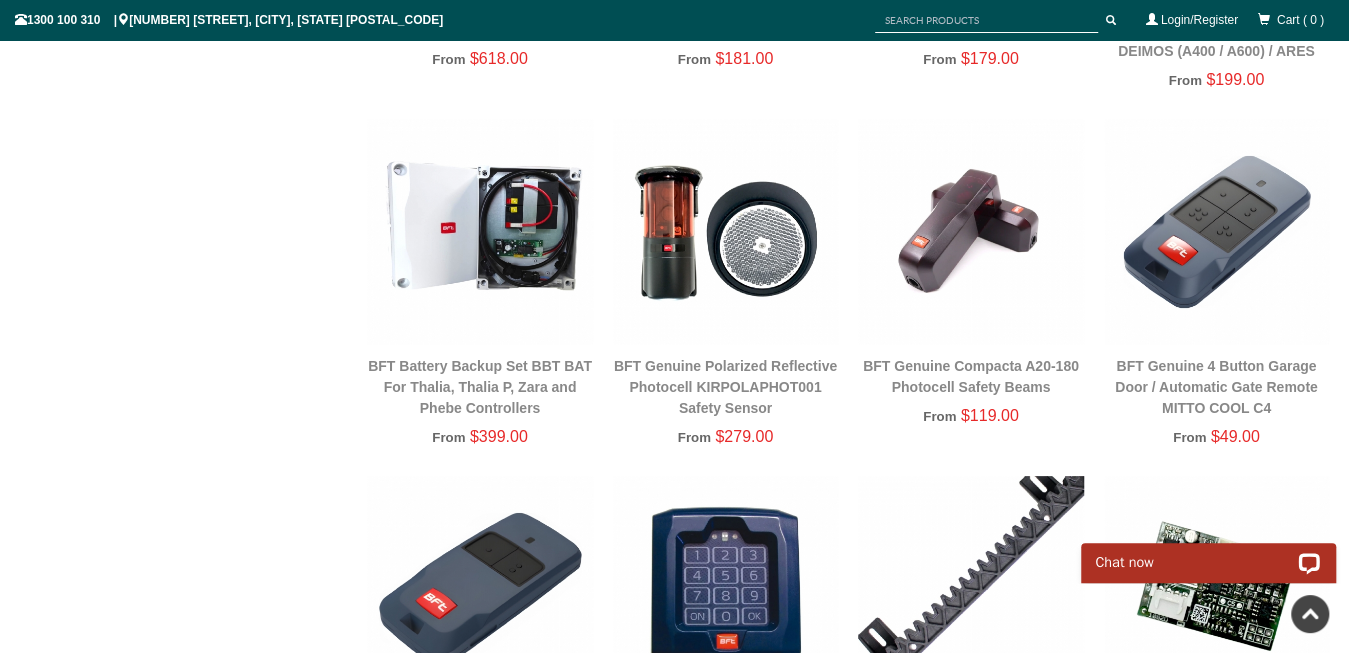 click at bounding box center (1216, 231) 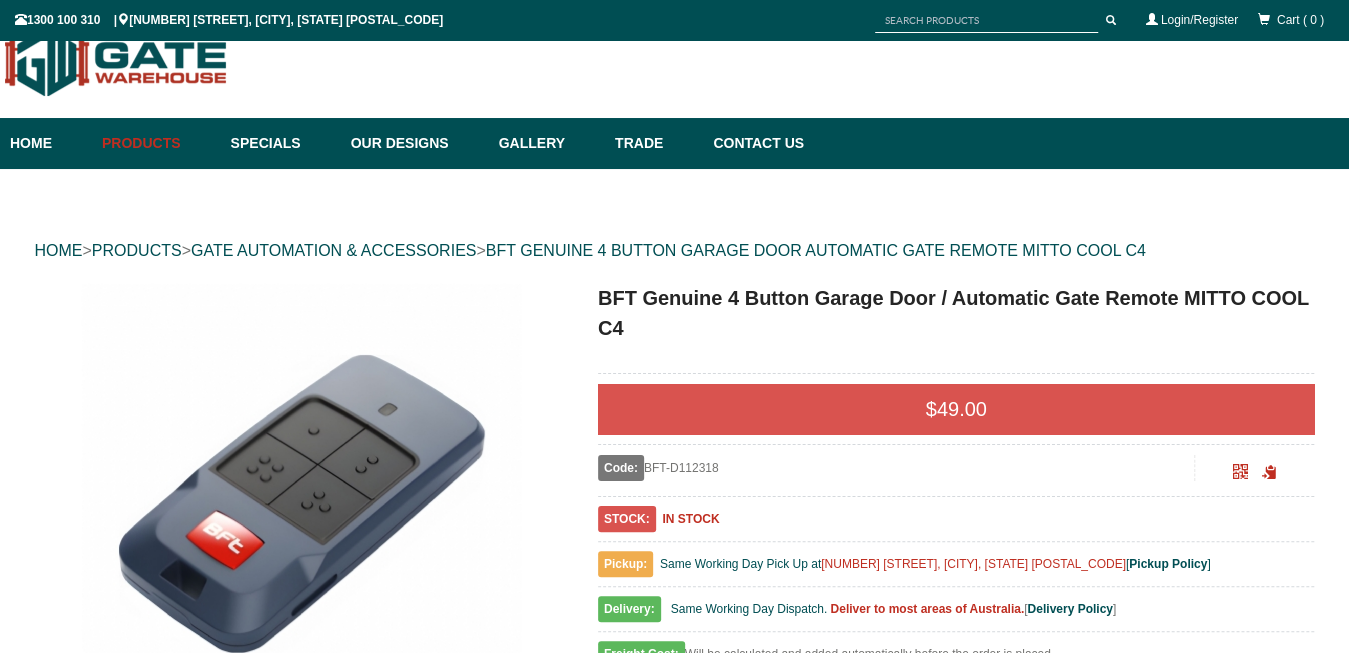 scroll, scrollTop: 50, scrollLeft: 0, axis: vertical 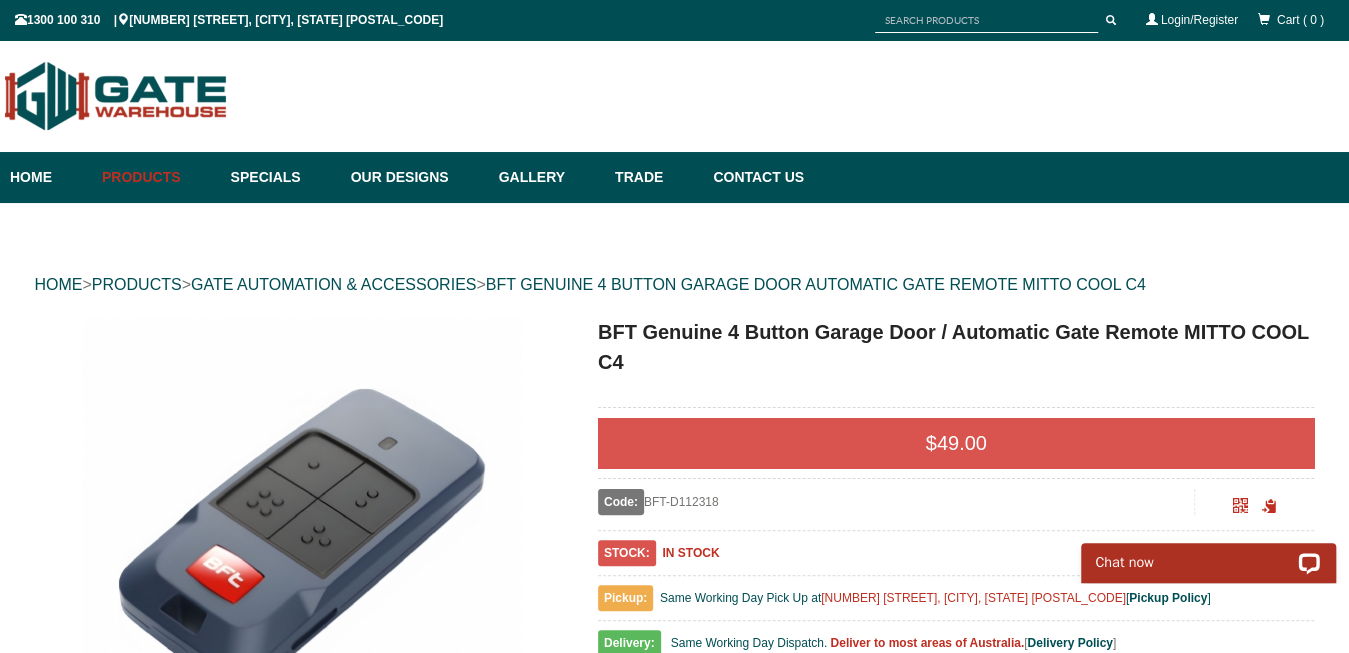 click on "$ 49.00" at bounding box center [956, 443] 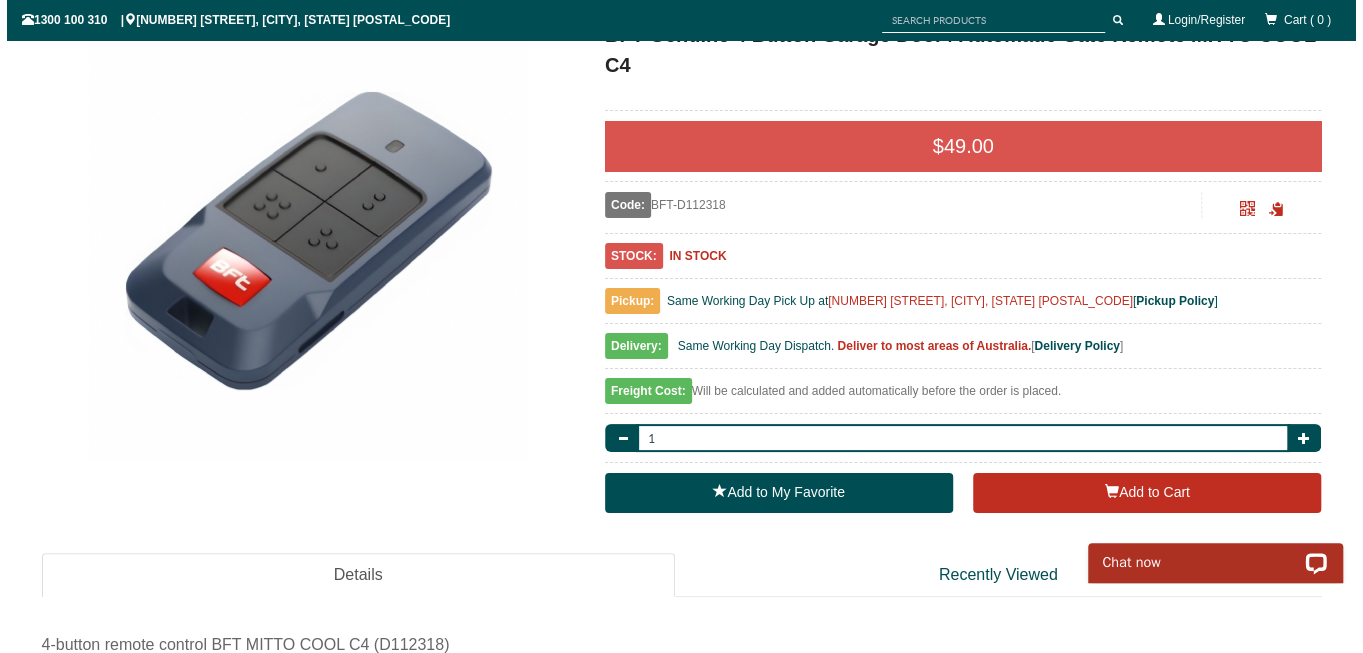 scroll, scrollTop: 300, scrollLeft: 0, axis: vertical 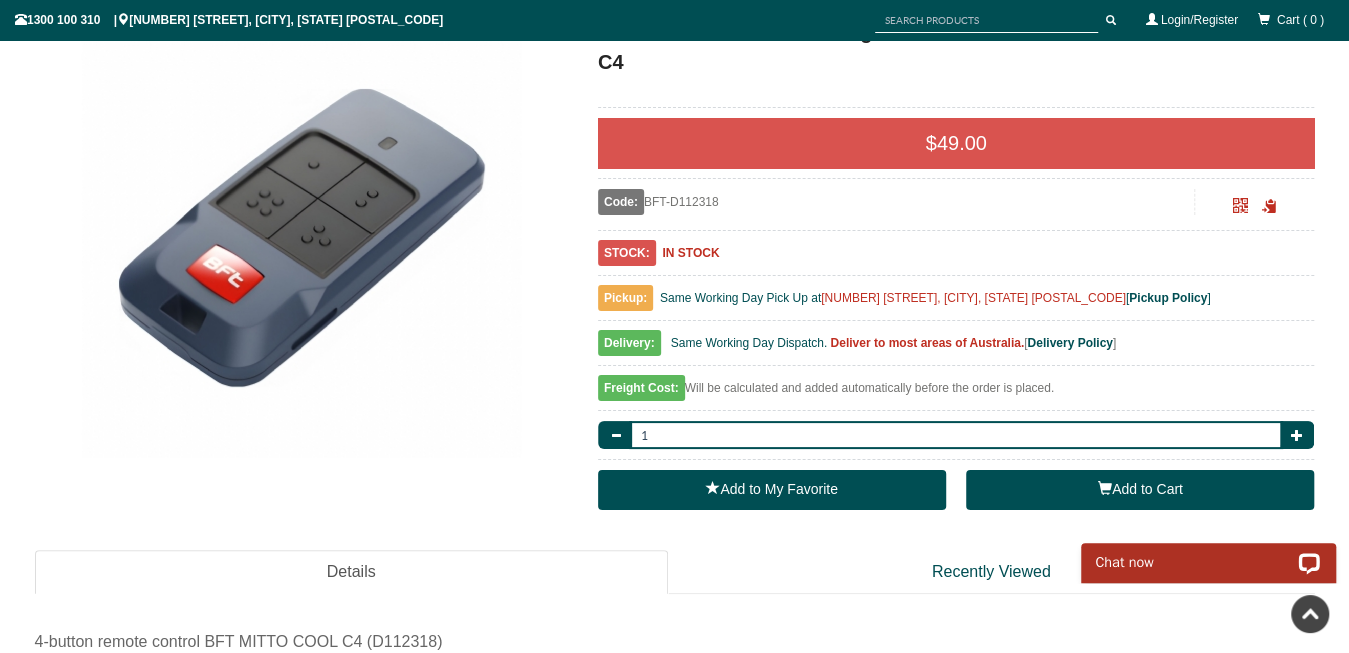 click on "Add to Cart" at bounding box center (1140, 490) 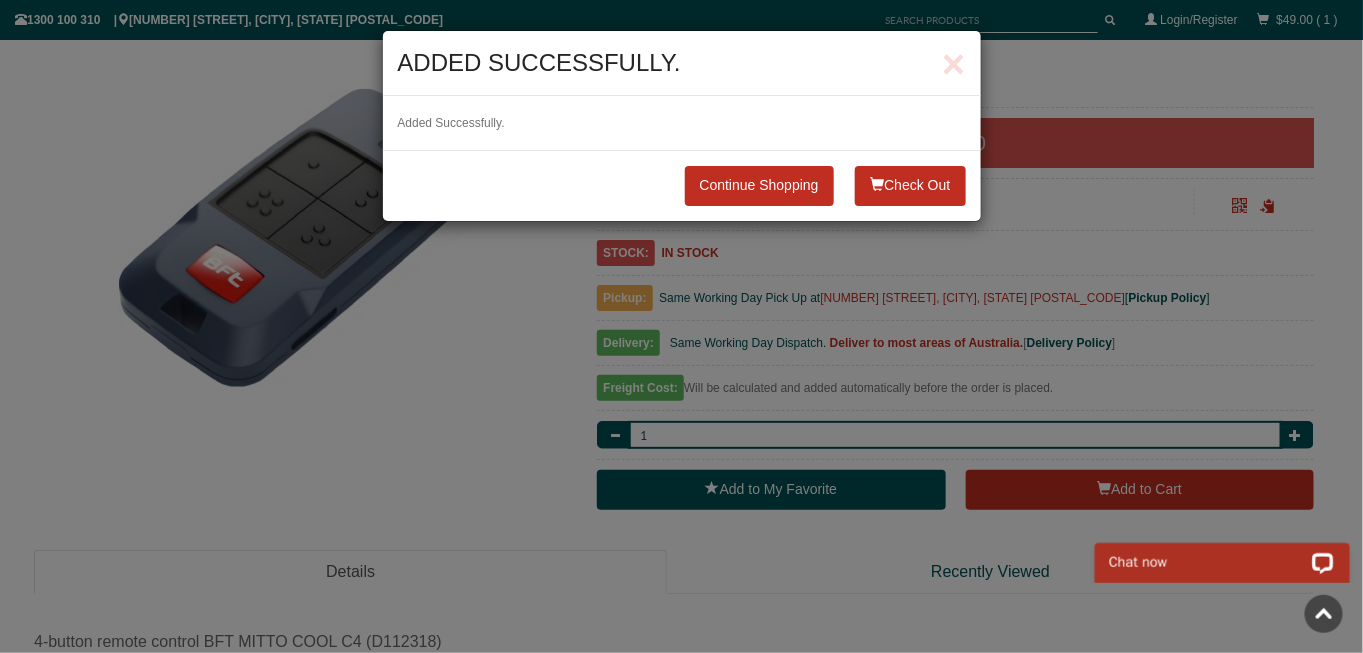 click on "Check Out" at bounding box center (910, 186) 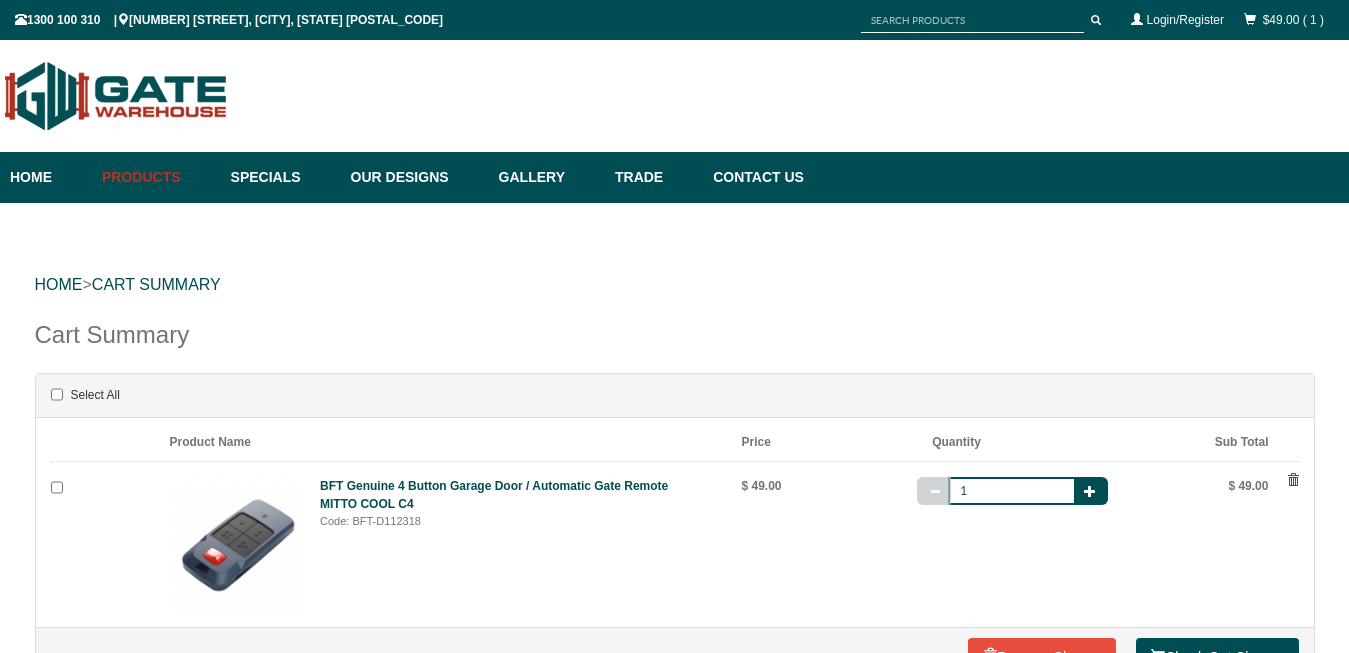 scroll, scrollTop: 0, scrollLeft: 0, axis: both 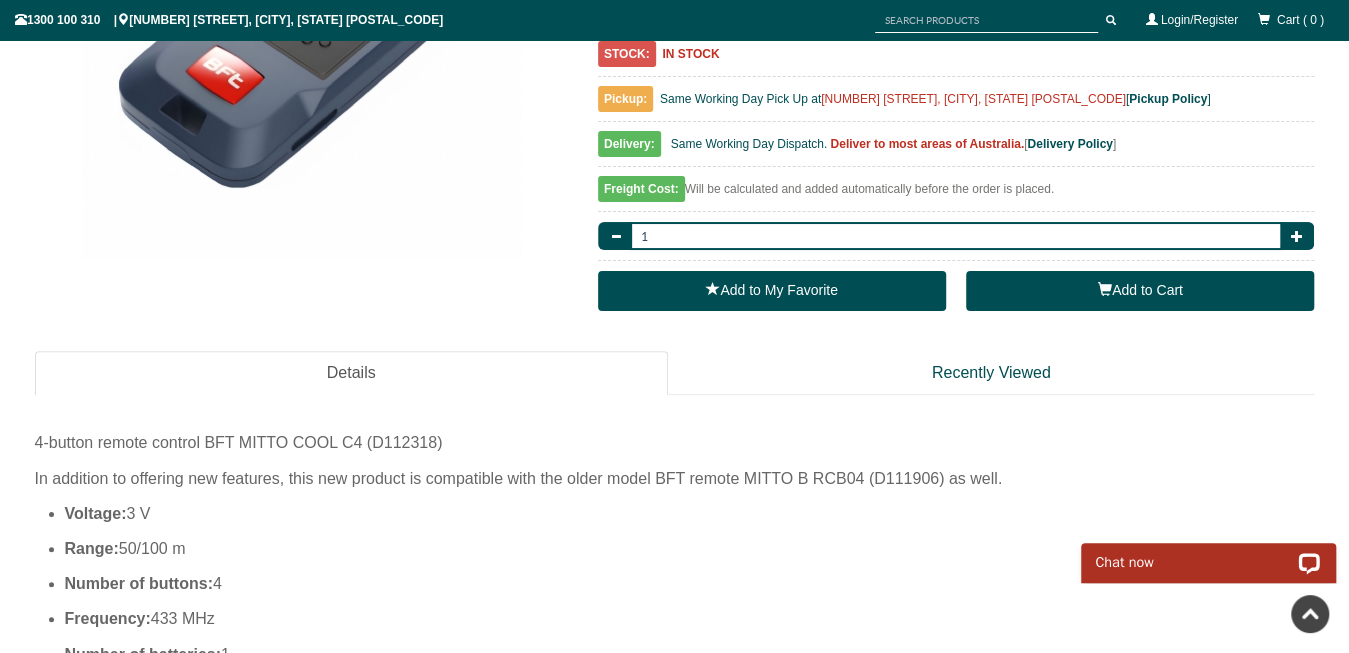 click on "Add to Cart" at bounding box center [1140, 291] 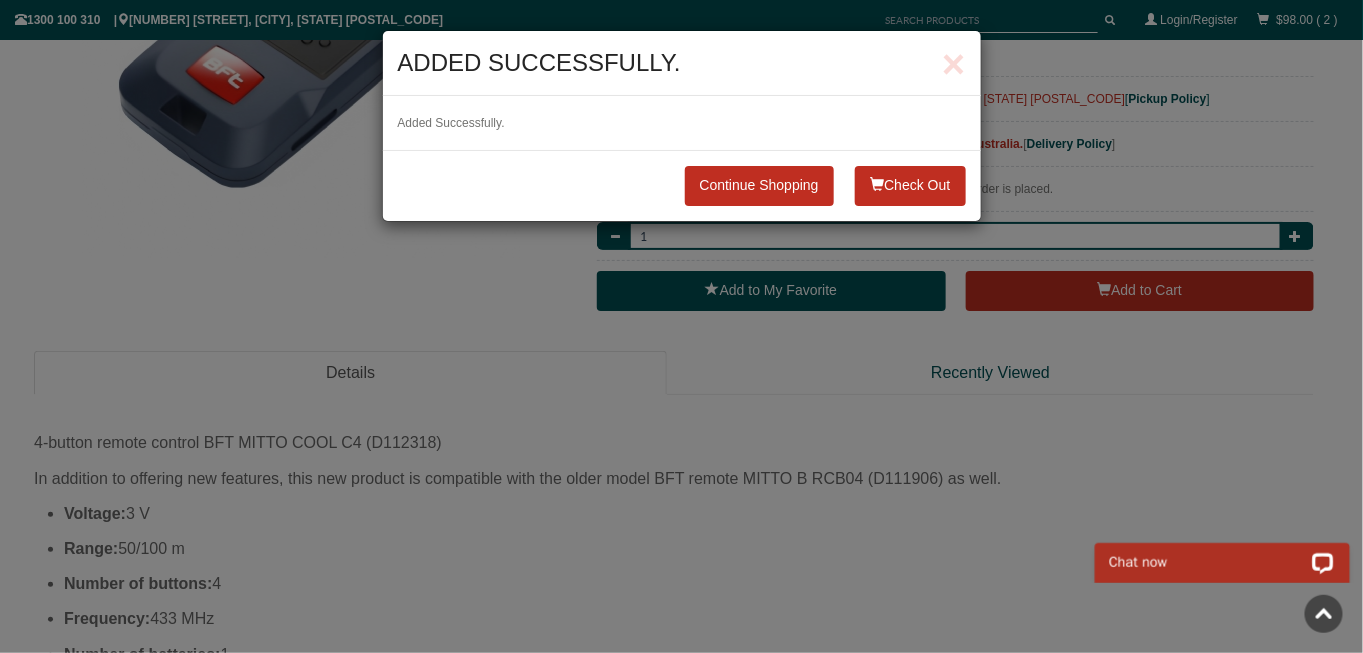 click on "Check Out" at bounding box center [910, 186] 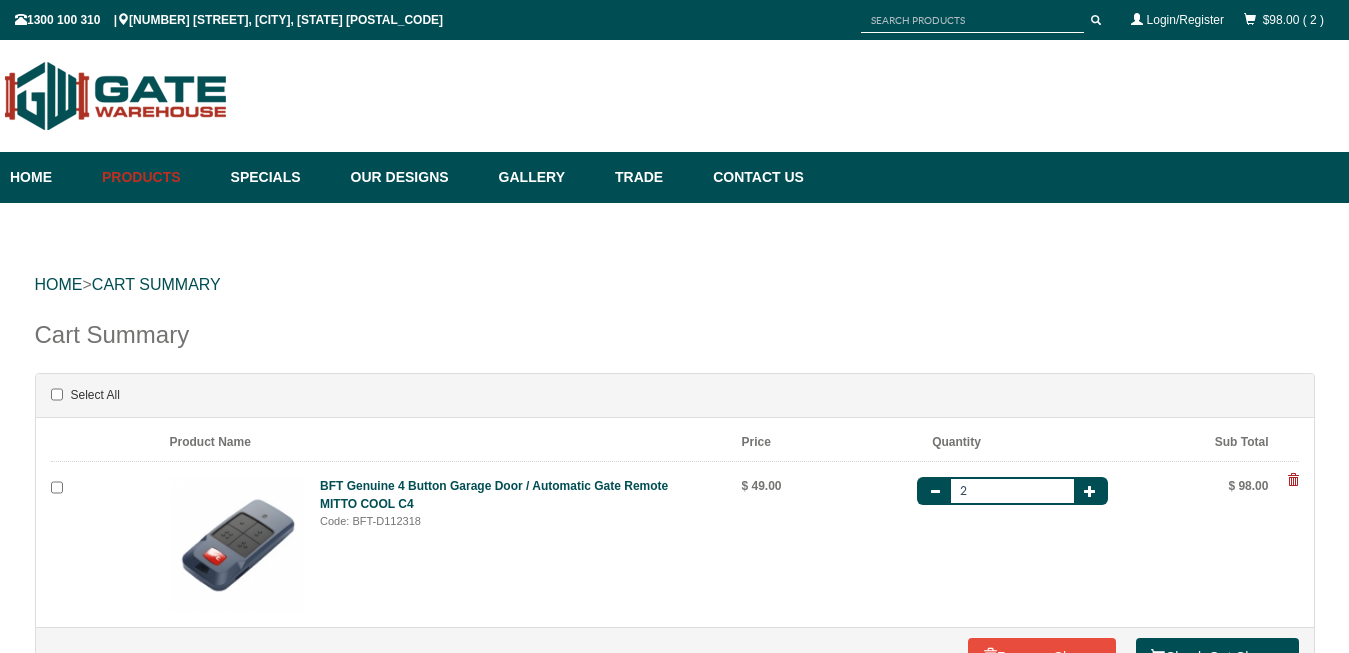 scroll, scrollTop: 0, scrollLeft: 0, axis: both 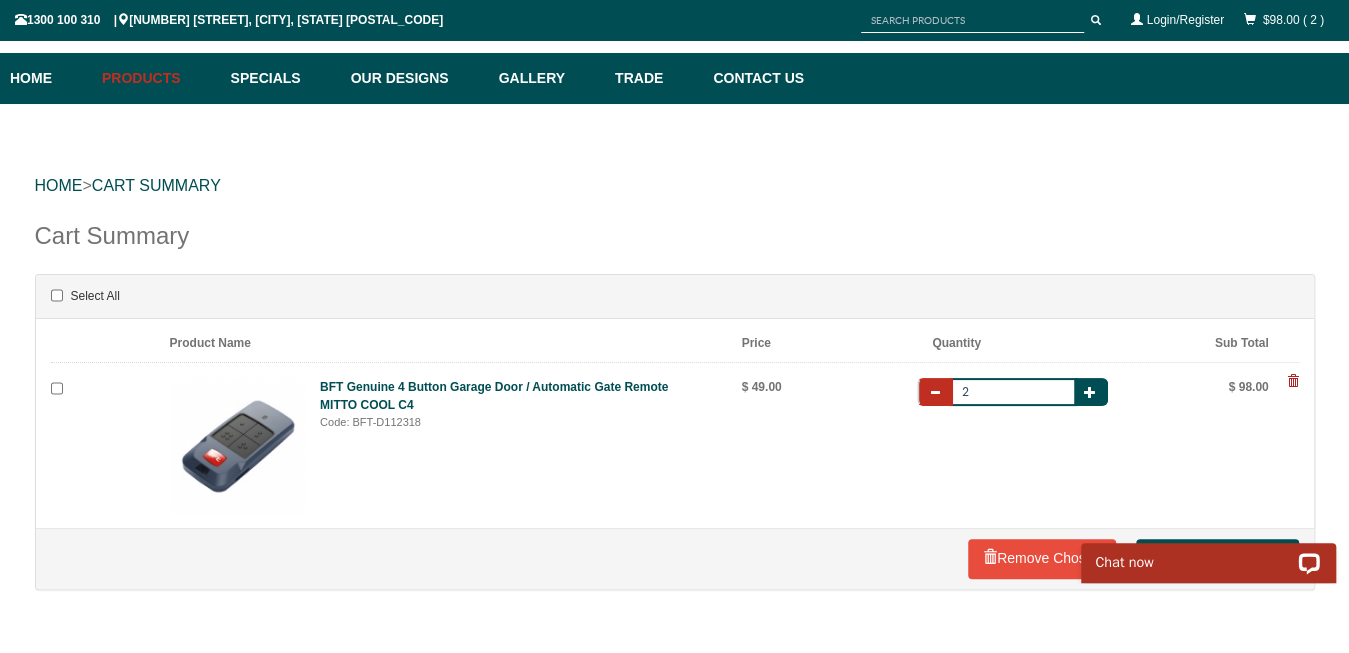 click at bounding box center [935, 392] 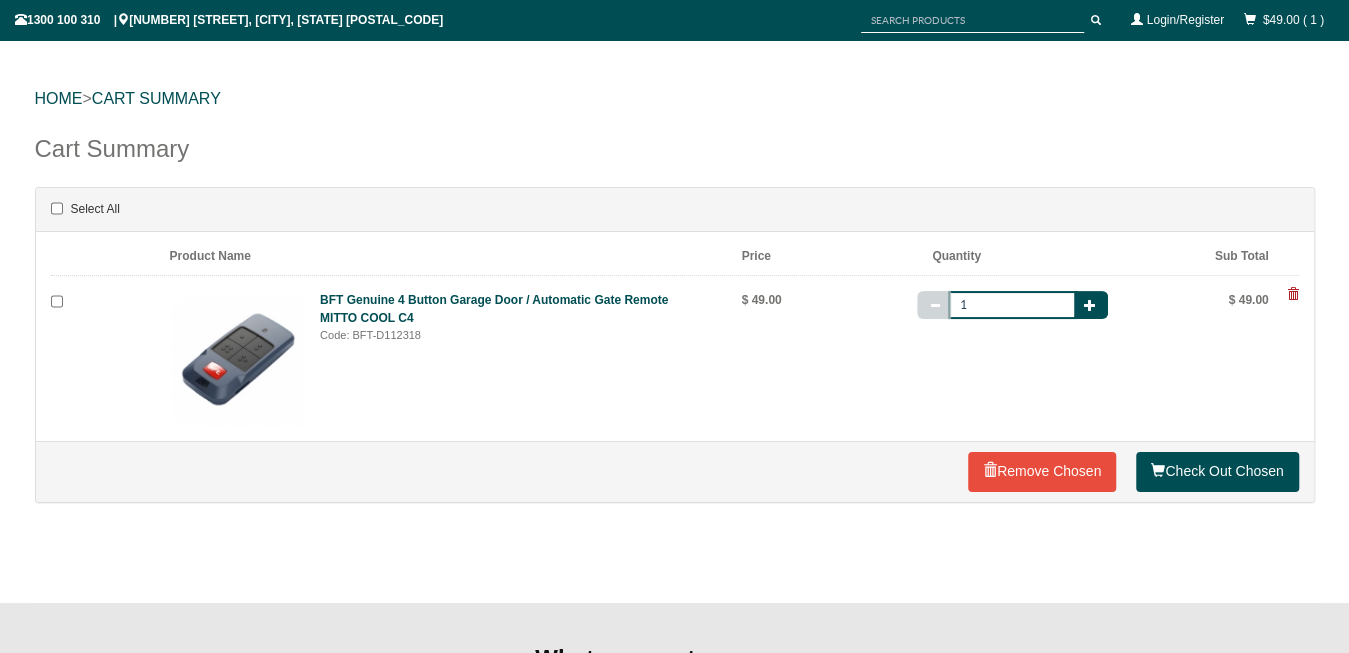 scroll, scrollTop: 400, scrollLeft: 0, axis: vertical 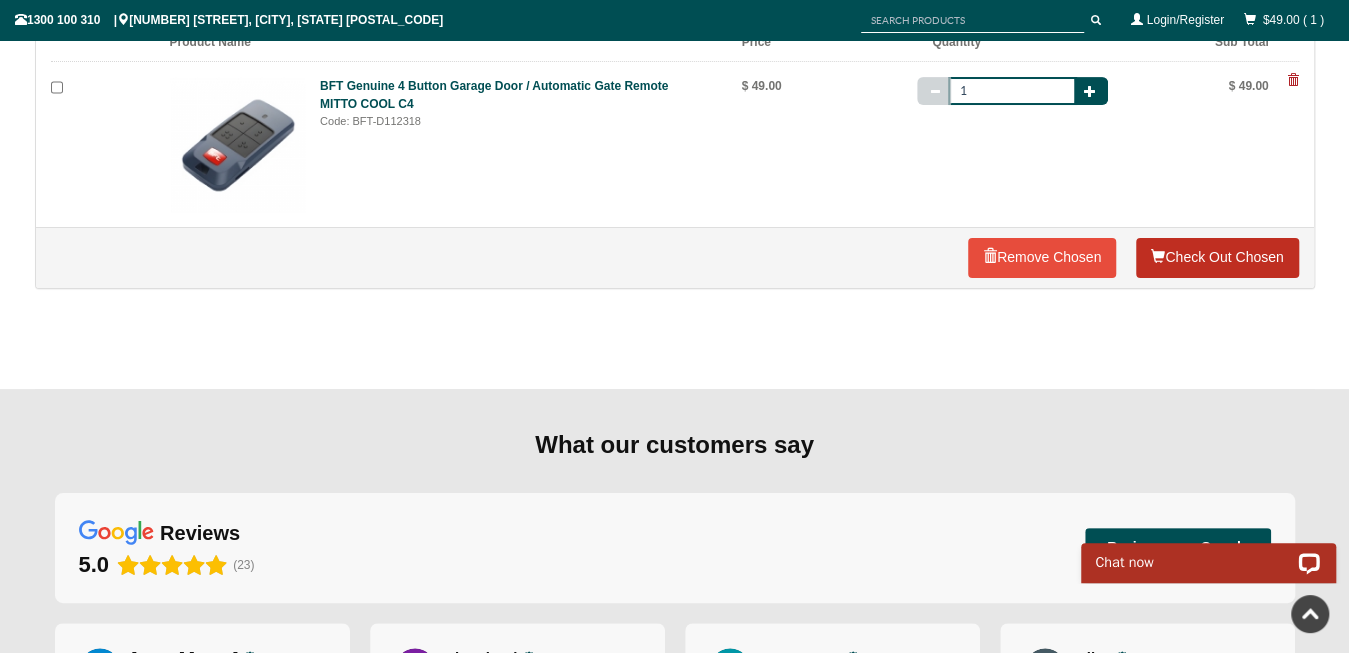 click on "Check Out Chosen" at bounding box center [1217, 258] 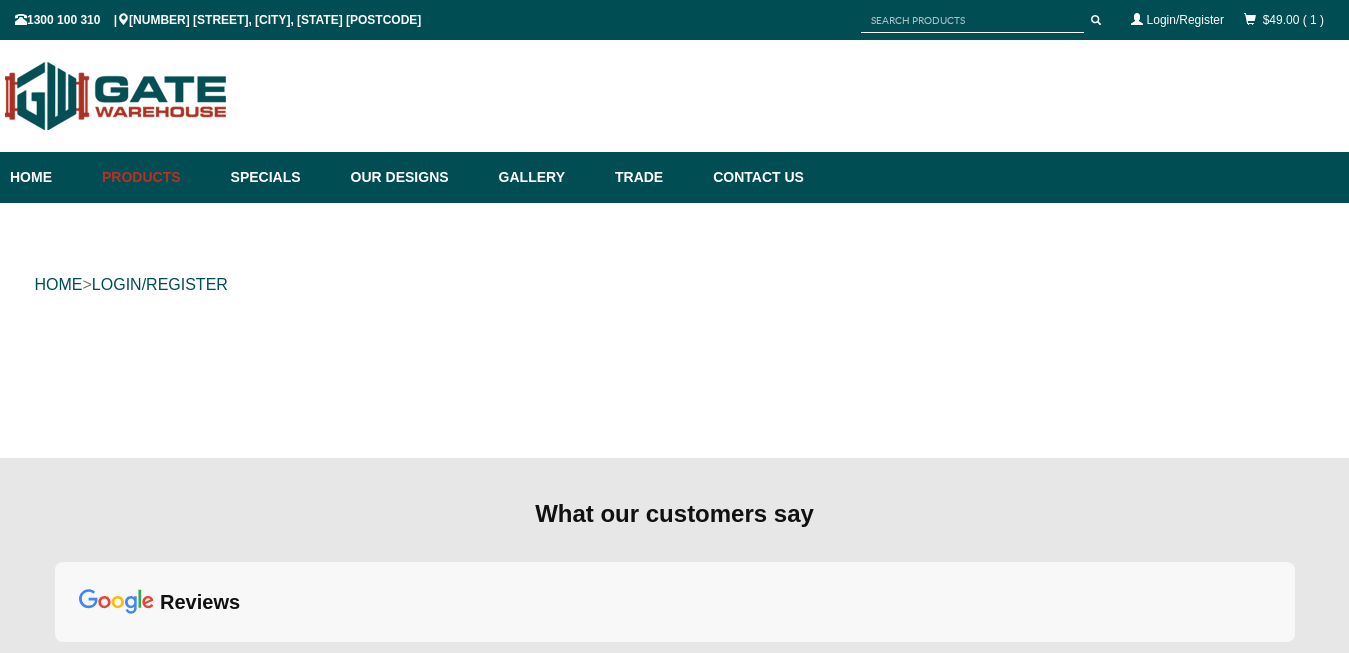 scroll, scrollTop: 0, scrollLeft: 0, axis: both 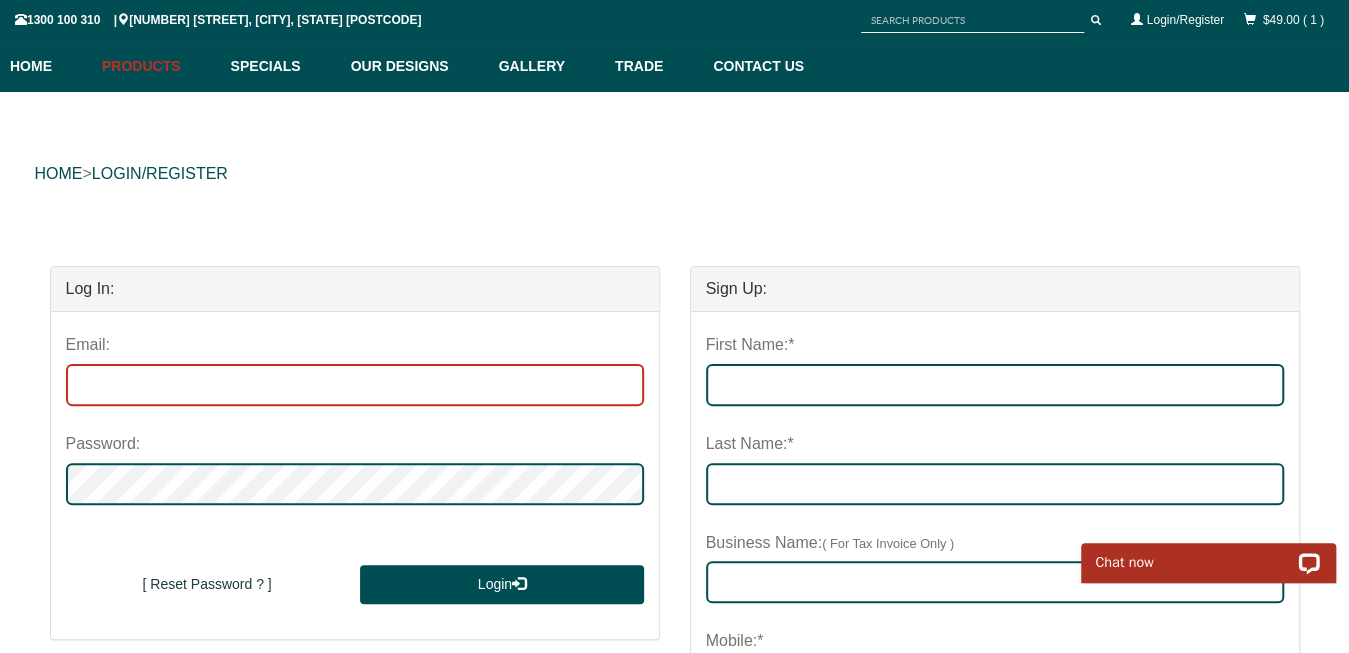 click at bounding box center (355, 385) 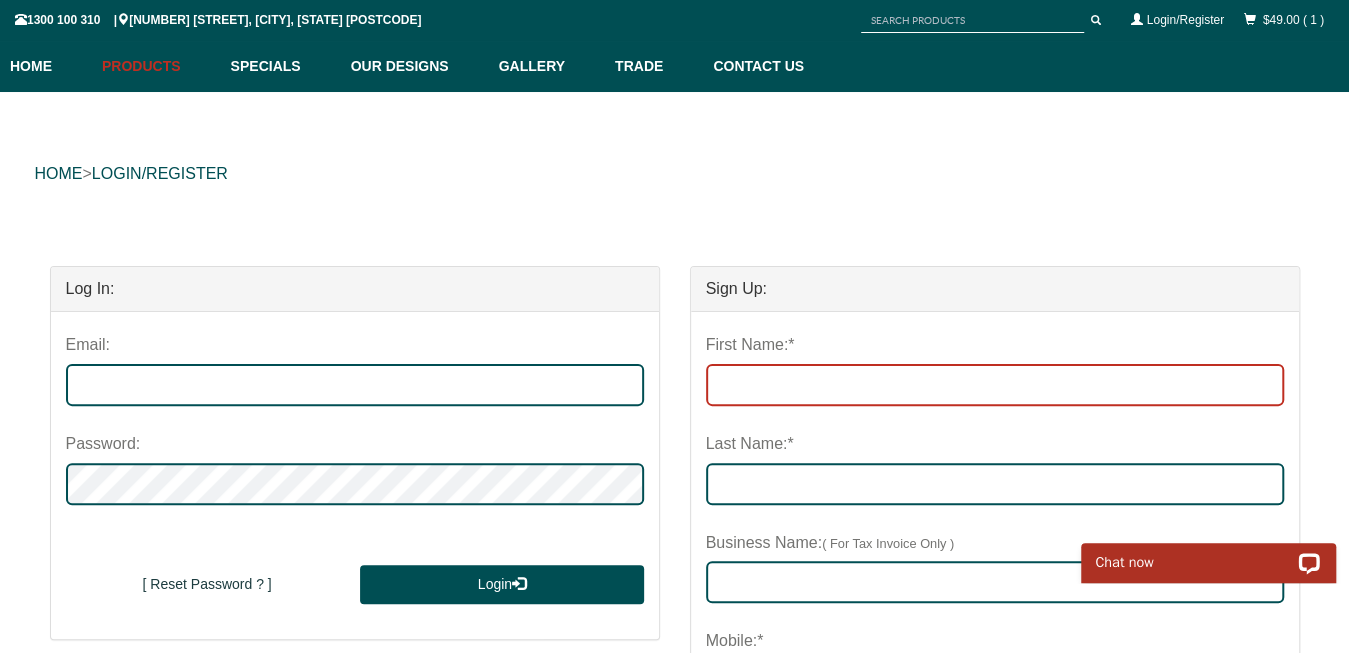 click on "First Name:*" at bounding box center (995, 385) 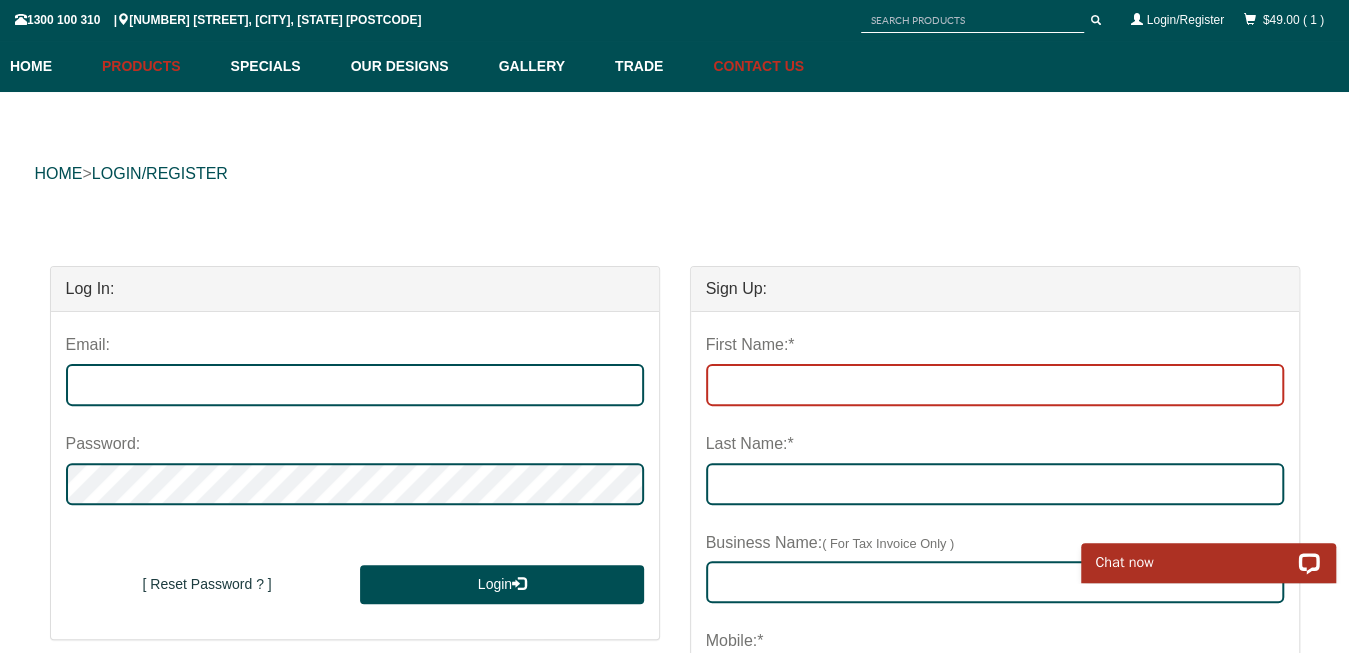type on "[FIRST]" 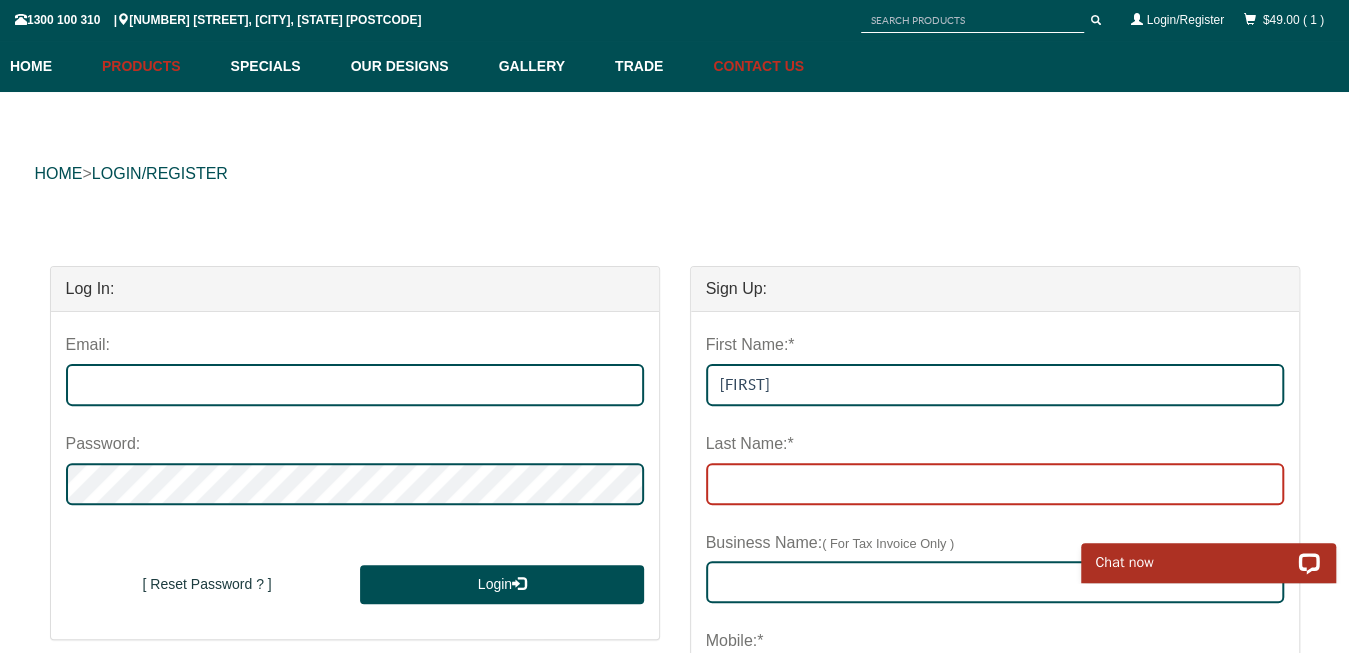 type on "[LAST]" 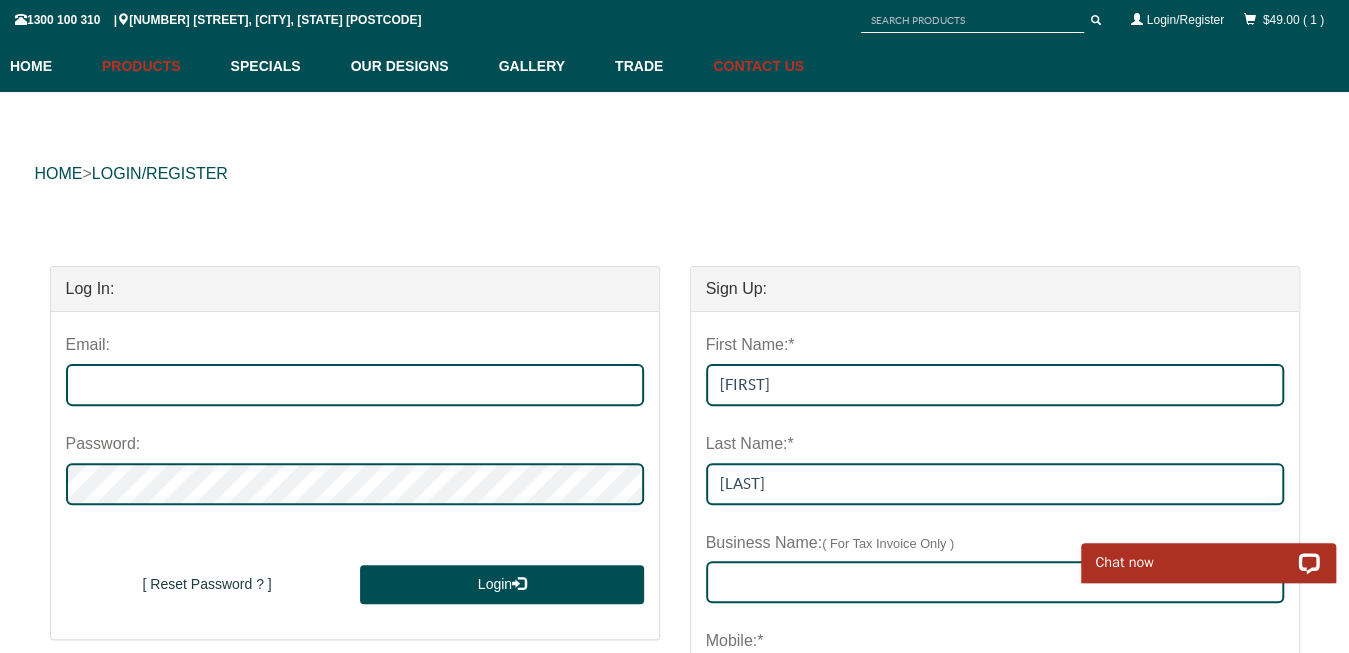 type on "[PHONE]" 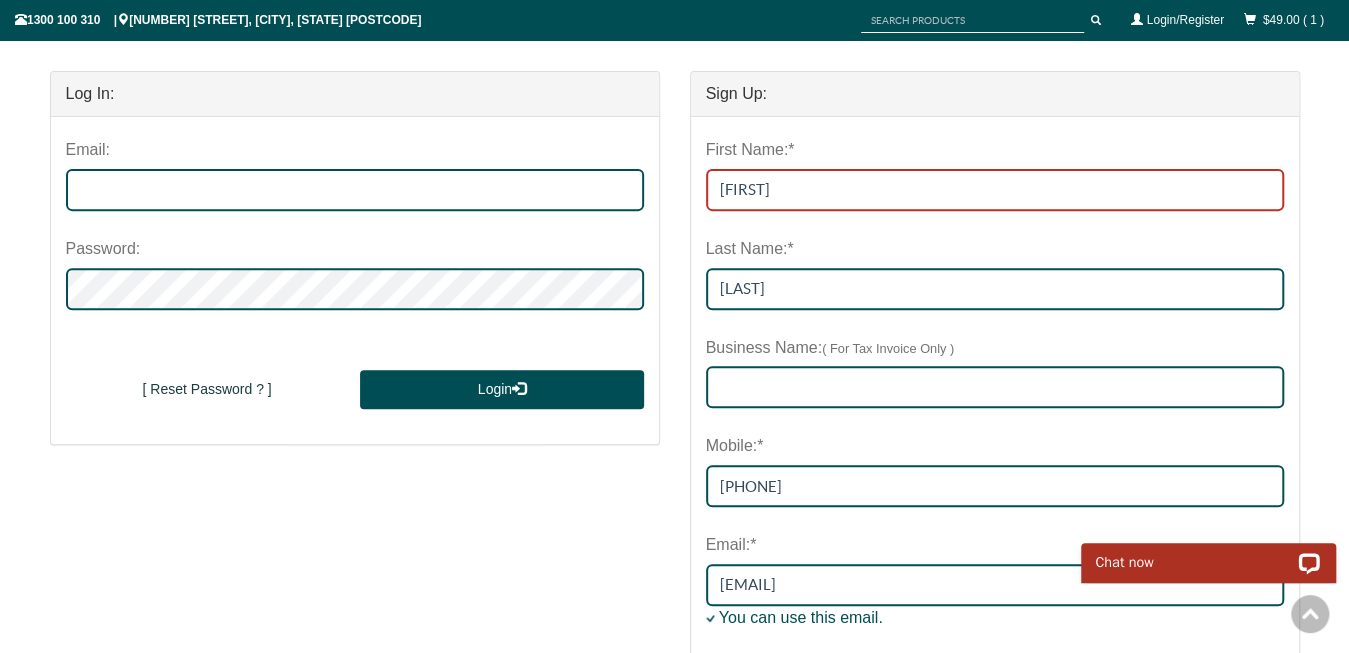 scroll, scrollTop: 310, scrollLeft: 0, axis: vertical 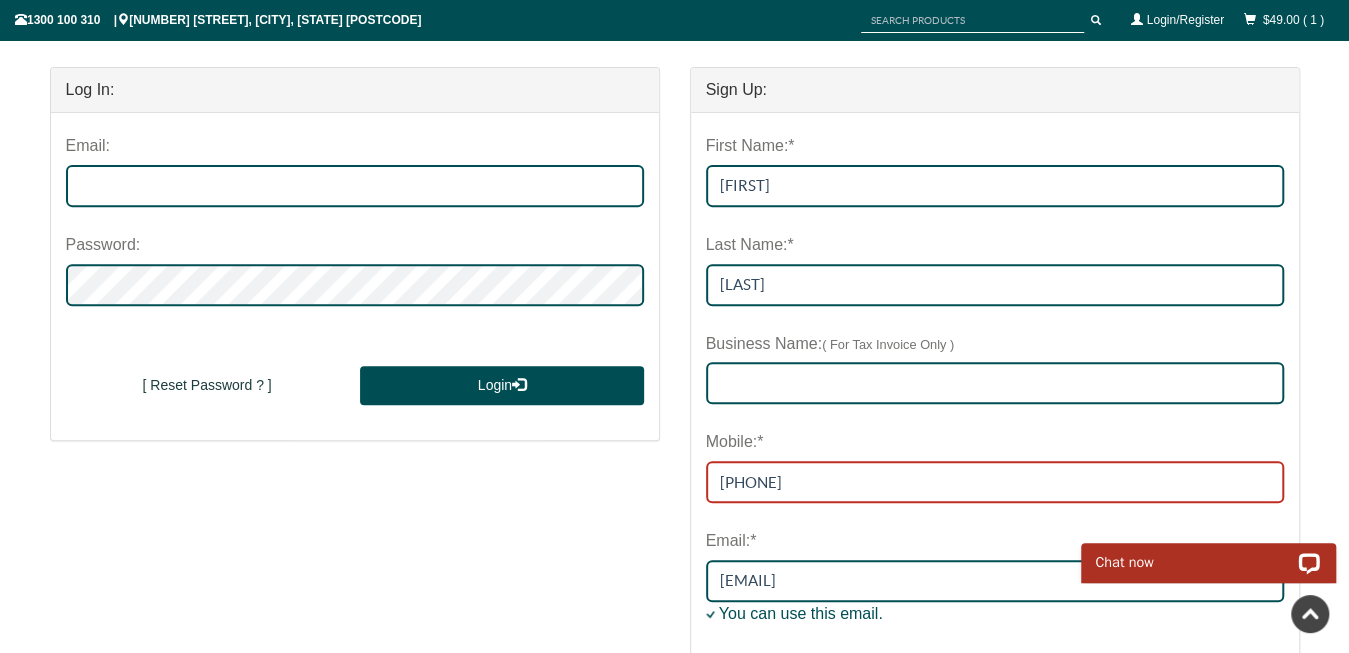 click on "[PHONE]" at bounding box center [995, 482] 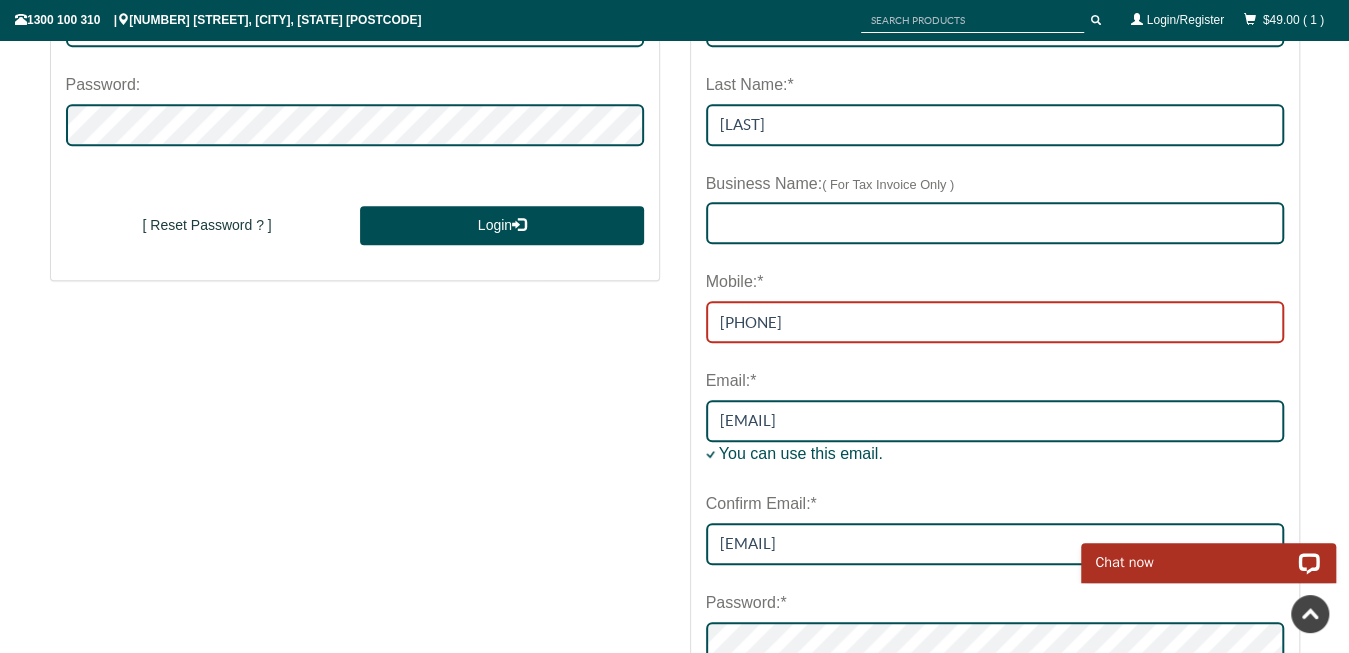 scroll, scrollTop: 710, scrollLeft: 0, axis: vertical 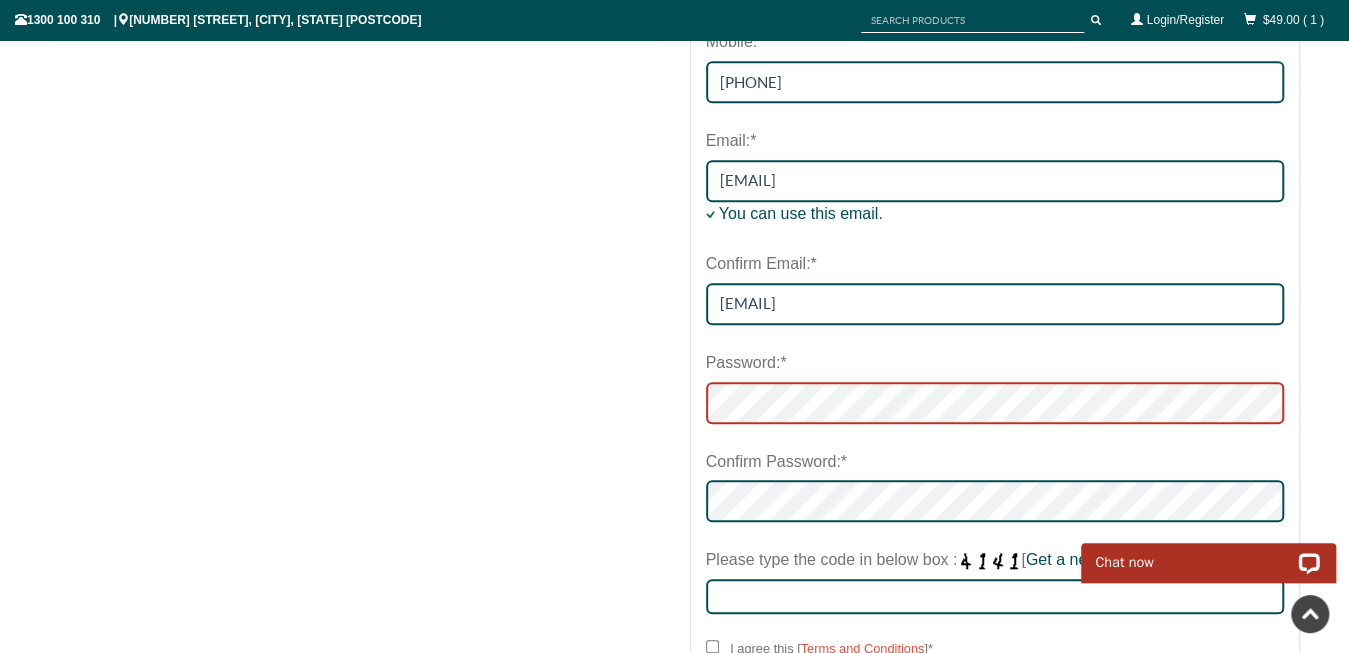 click on "Log In:
Email:
Password:
New User Sign Up
[ Reset Password ? ]
Login
[ Reset Password ? ]
Sign Up:
First Name:*
[FIRST]
Last Name:*
[LAST]
Business Name:  ( For Tax Invoice Only )
Mobile:*" at bounding box center [675, 233] 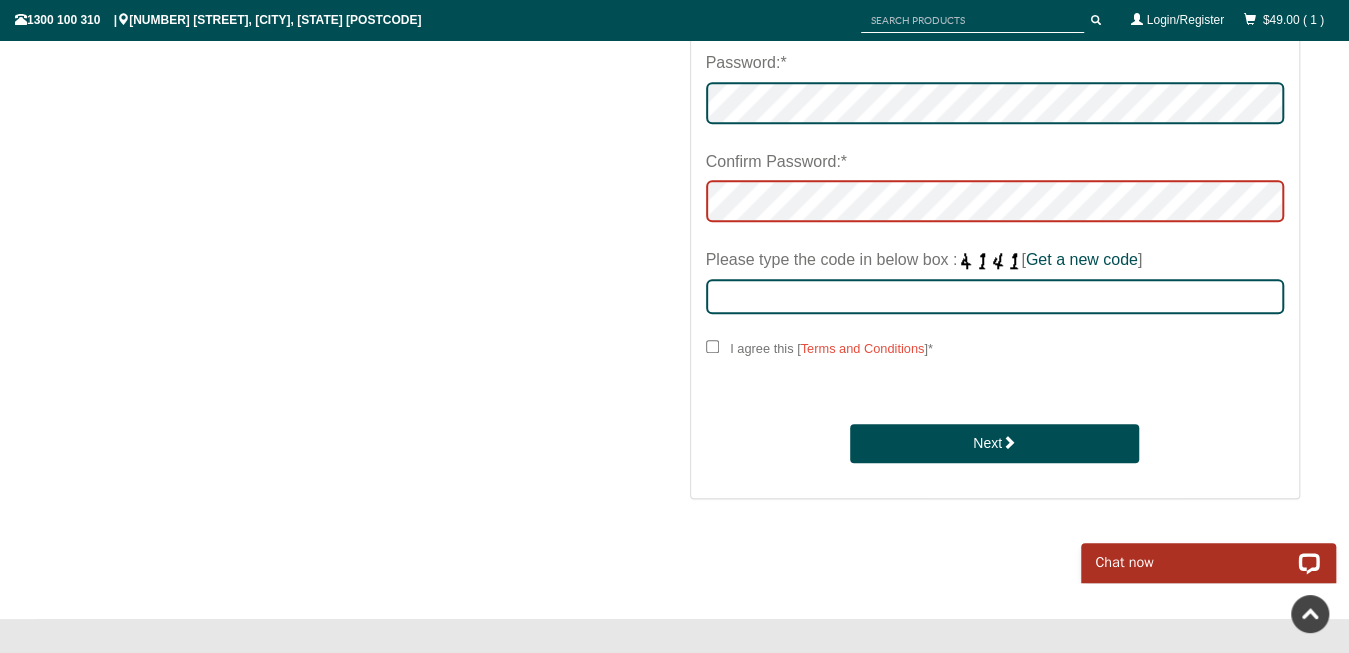 scroll, scrollTop: 1010, scrollLeft: 0, axis: vertical 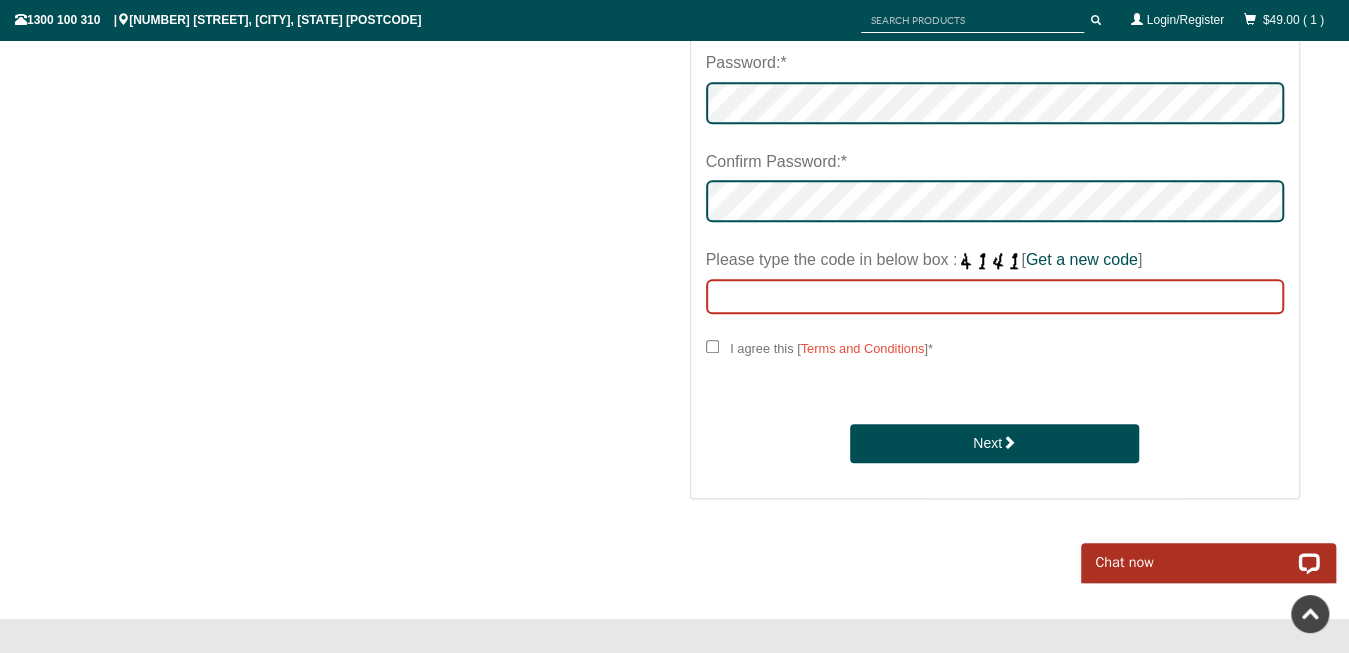 click on "Please type the code in below box :    [  Get a new code  ]" at bounding box center [995, 296] 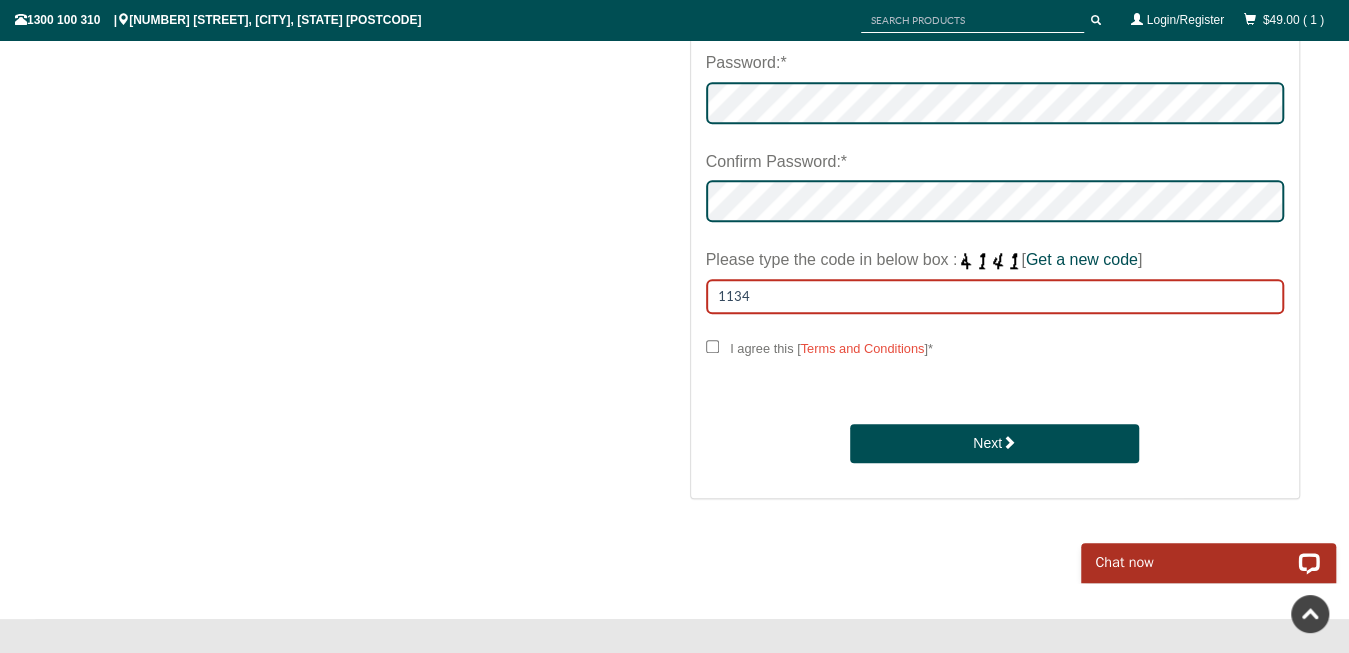 type on "1134" 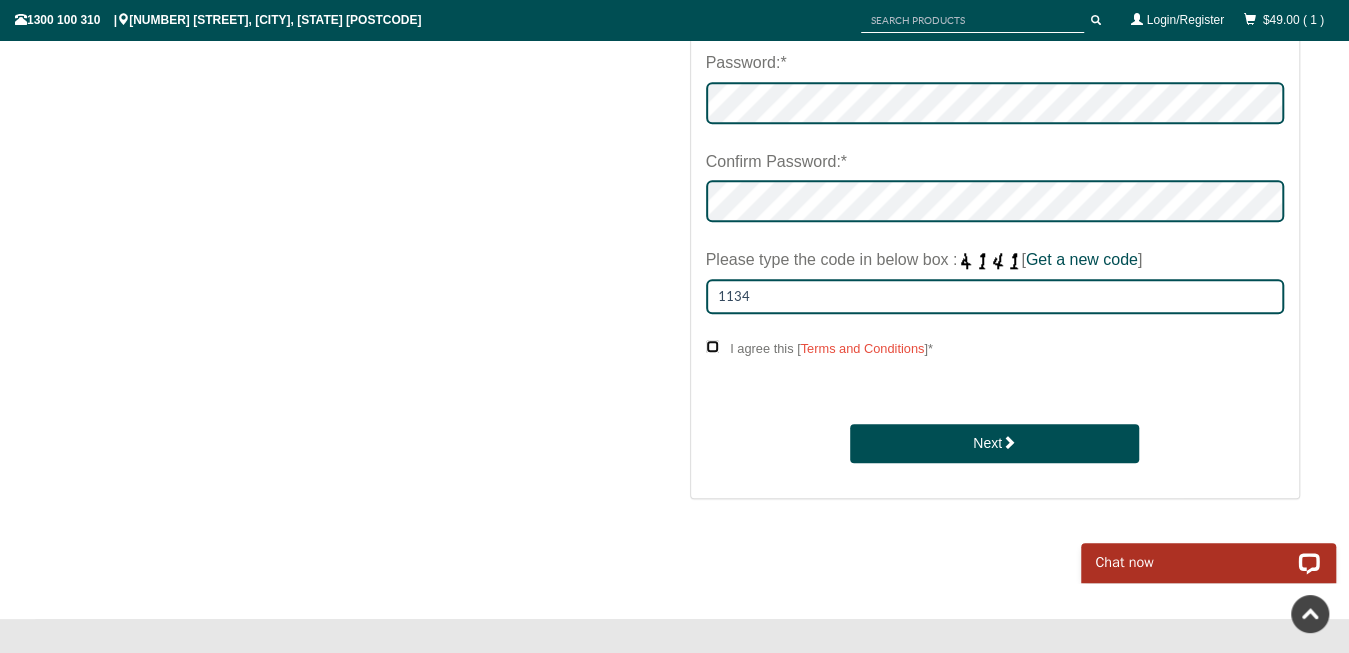 click on "I agree this [  Terms and Conditions  ] *" at bounding box center [712, 346] 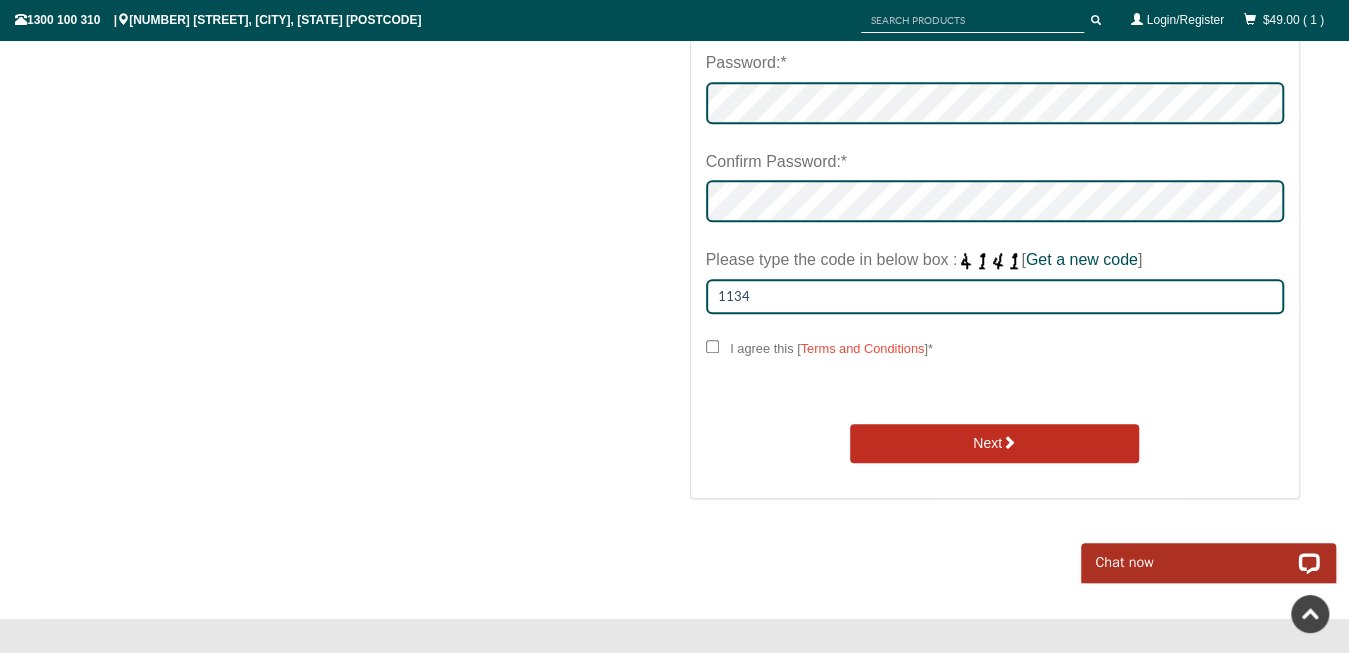 click on "Next" at bounding box center (994, 444) 